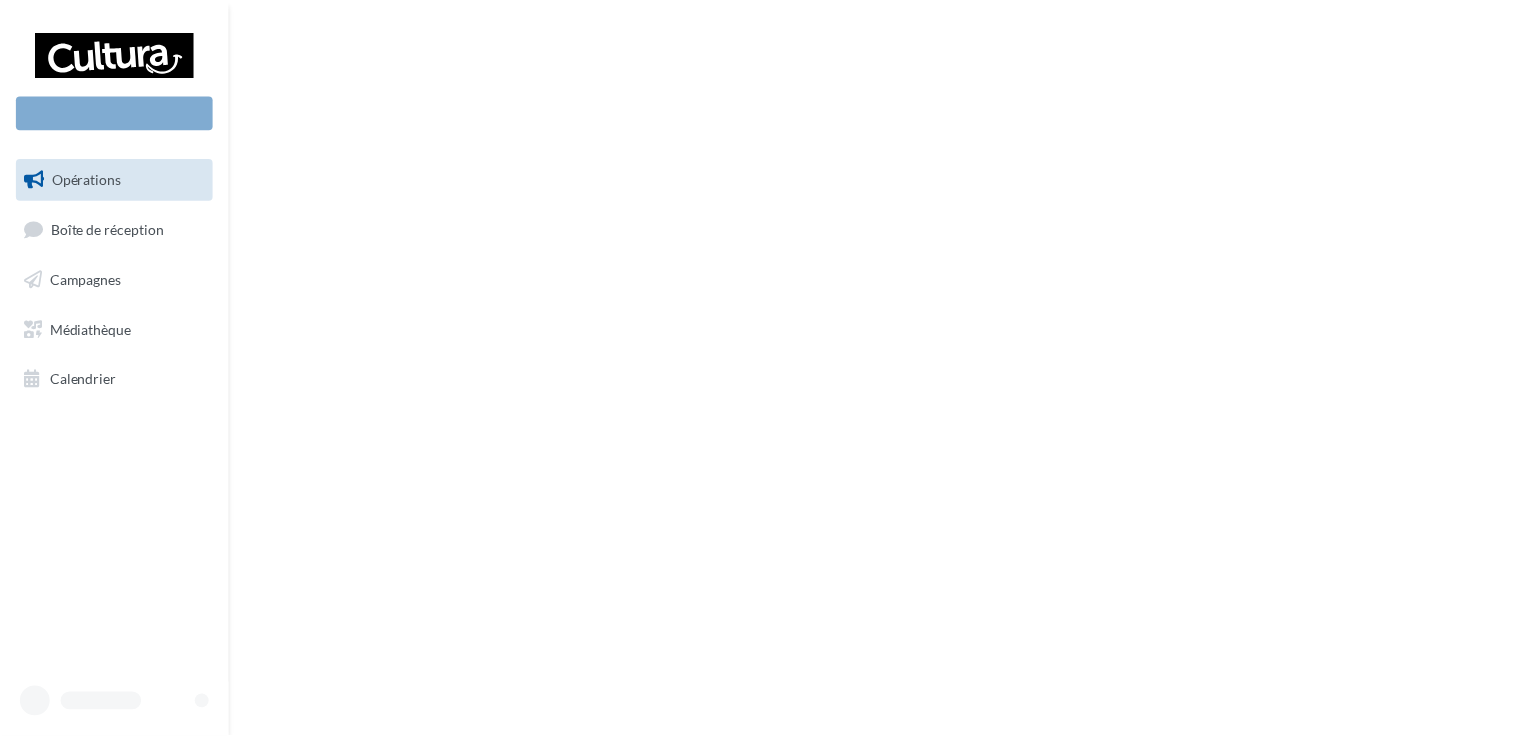 scroll, scrollTop: 0, scrollLeft: 0, axis: both 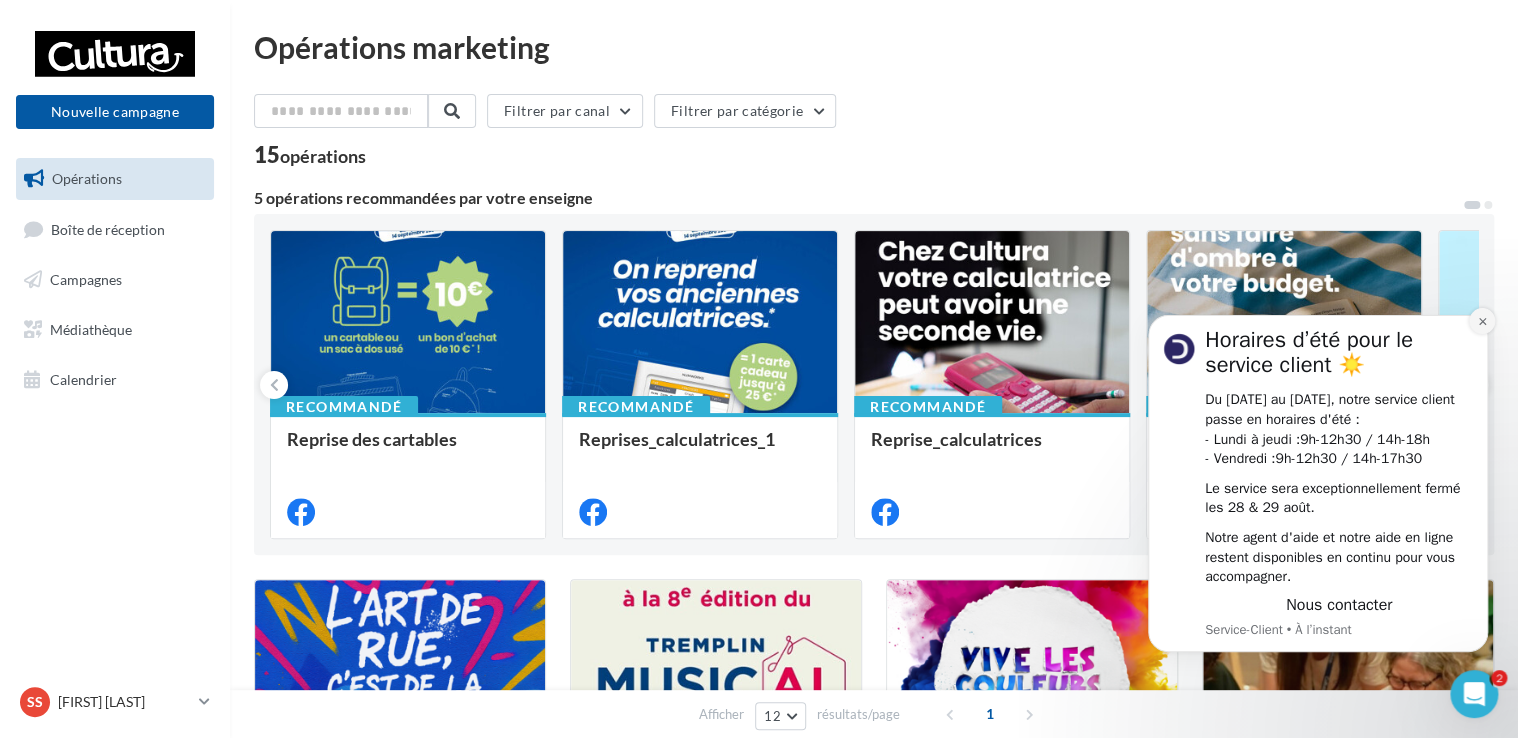 click 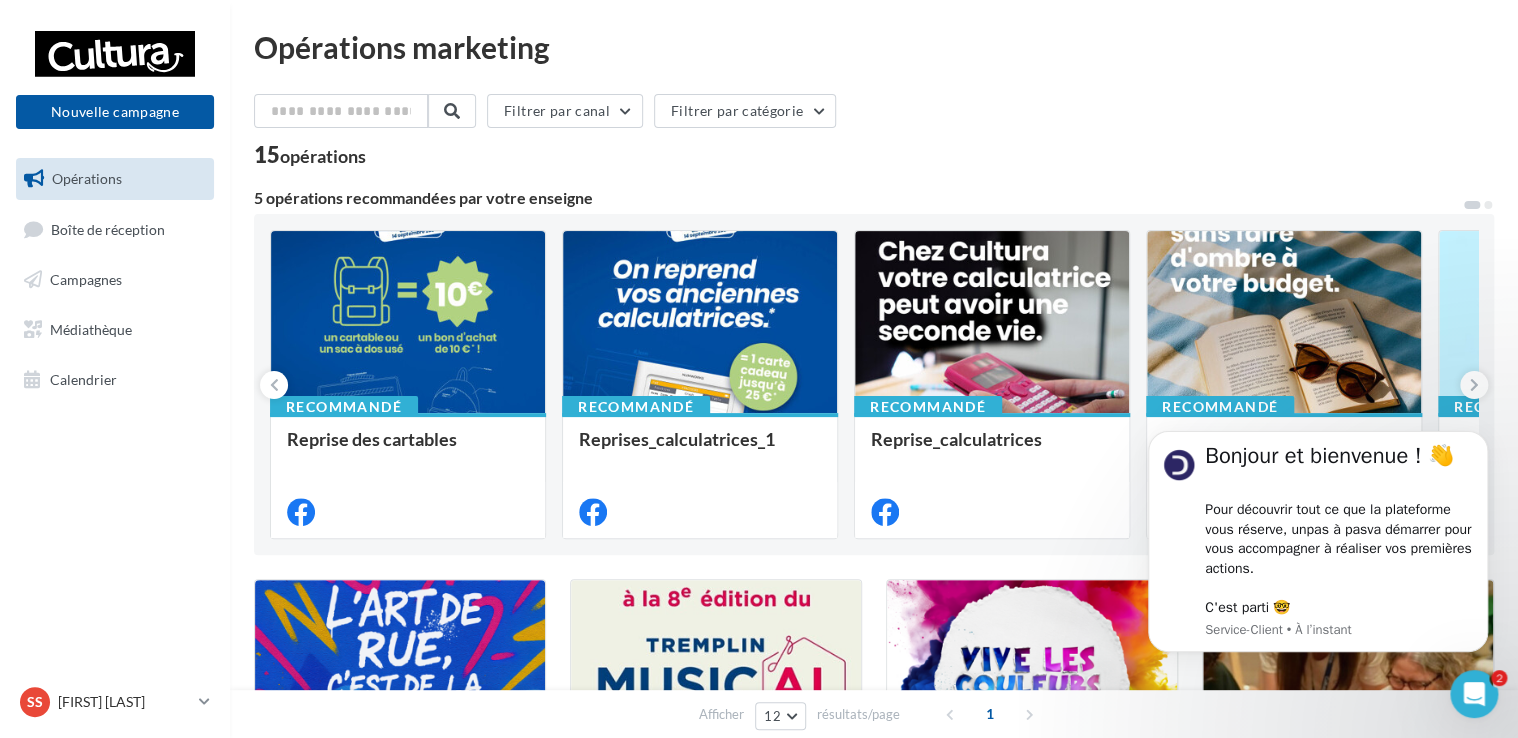 click on "15
opérations" at bounding box center (874, 157) 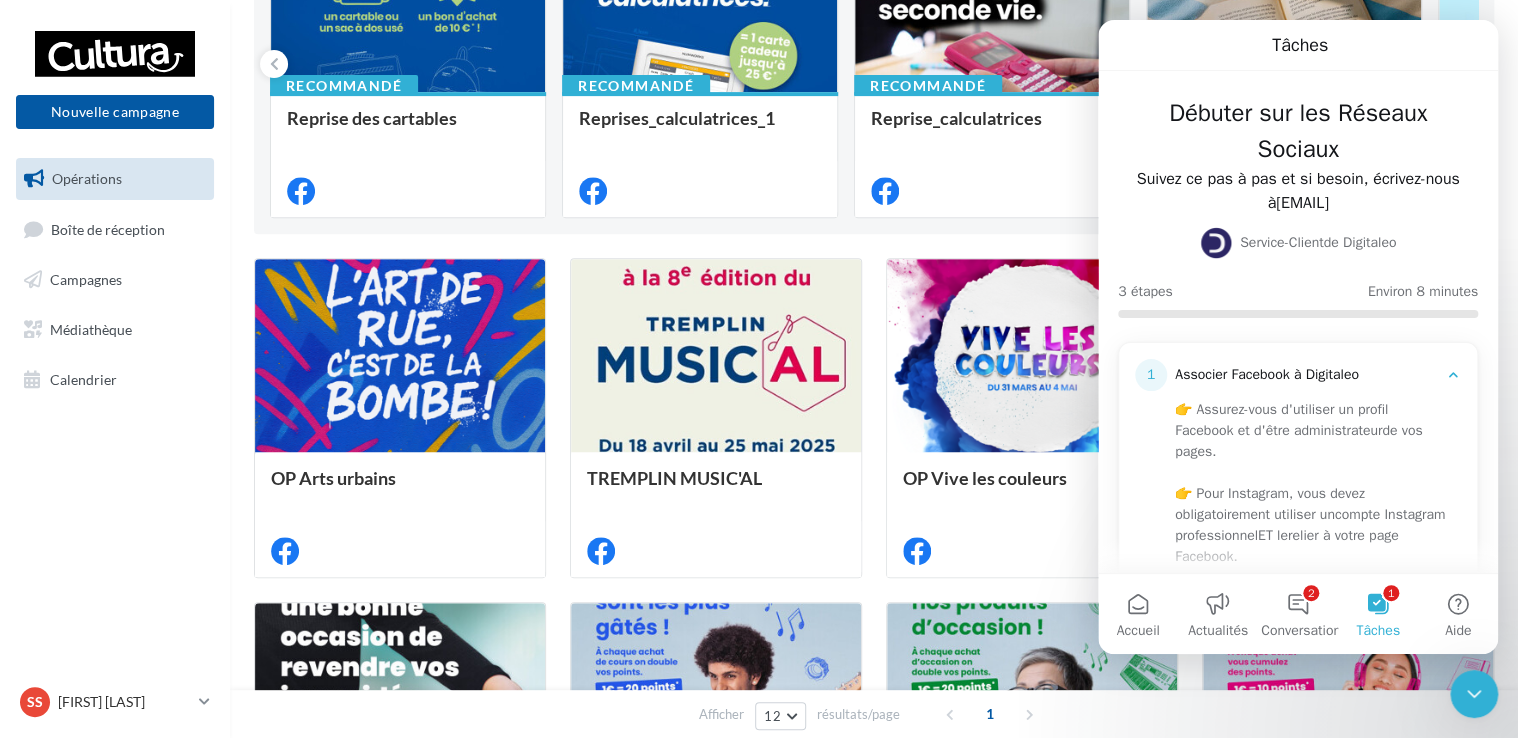 scroll, scrollTop: 0, scrollLeft: 0, axis: both 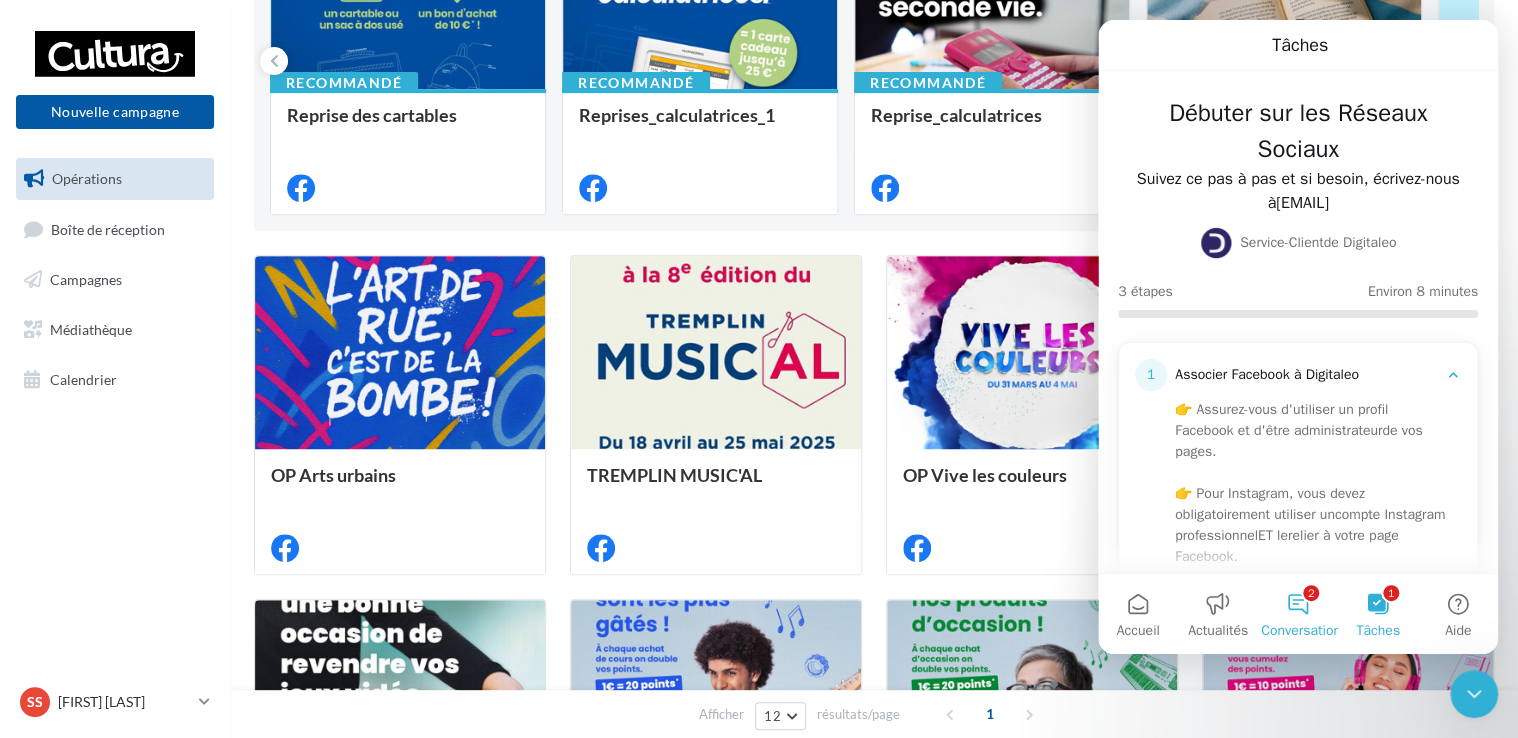 click on "2 Conversations" at bounding box center [1298, 614] 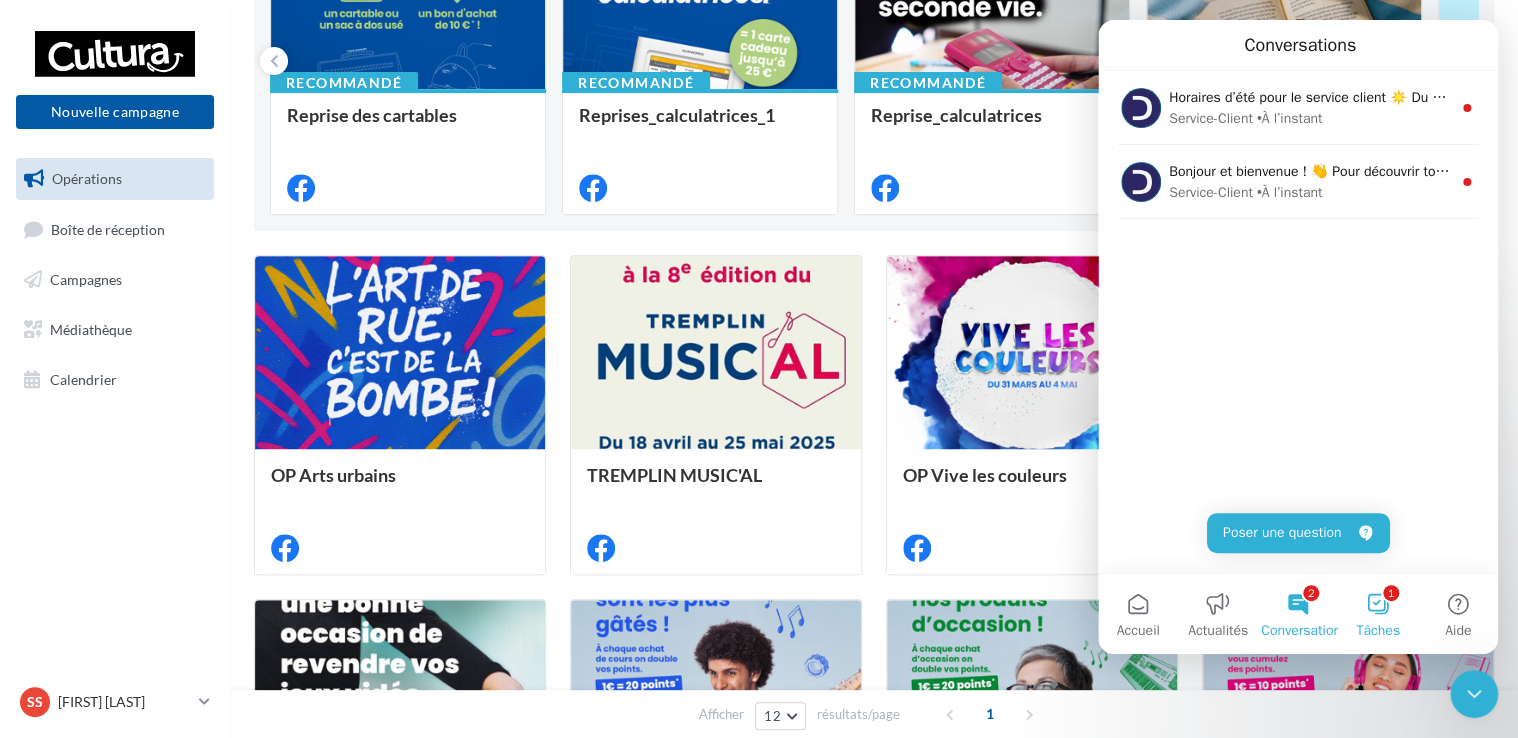 click on "1 Tâches" at bounding box center (1378, 614) 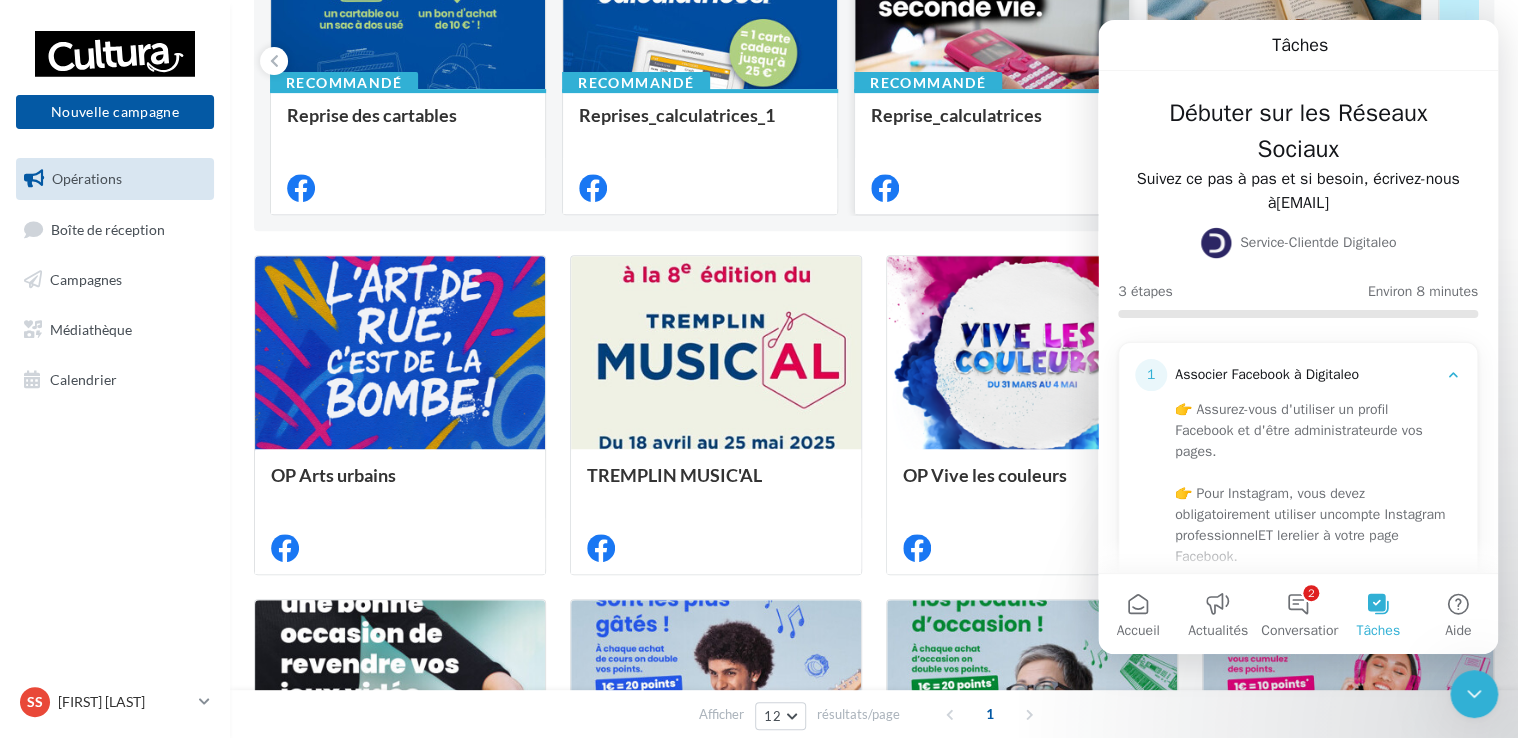 click on "Reprise_calculatrices" at bounding box center [992, 125] 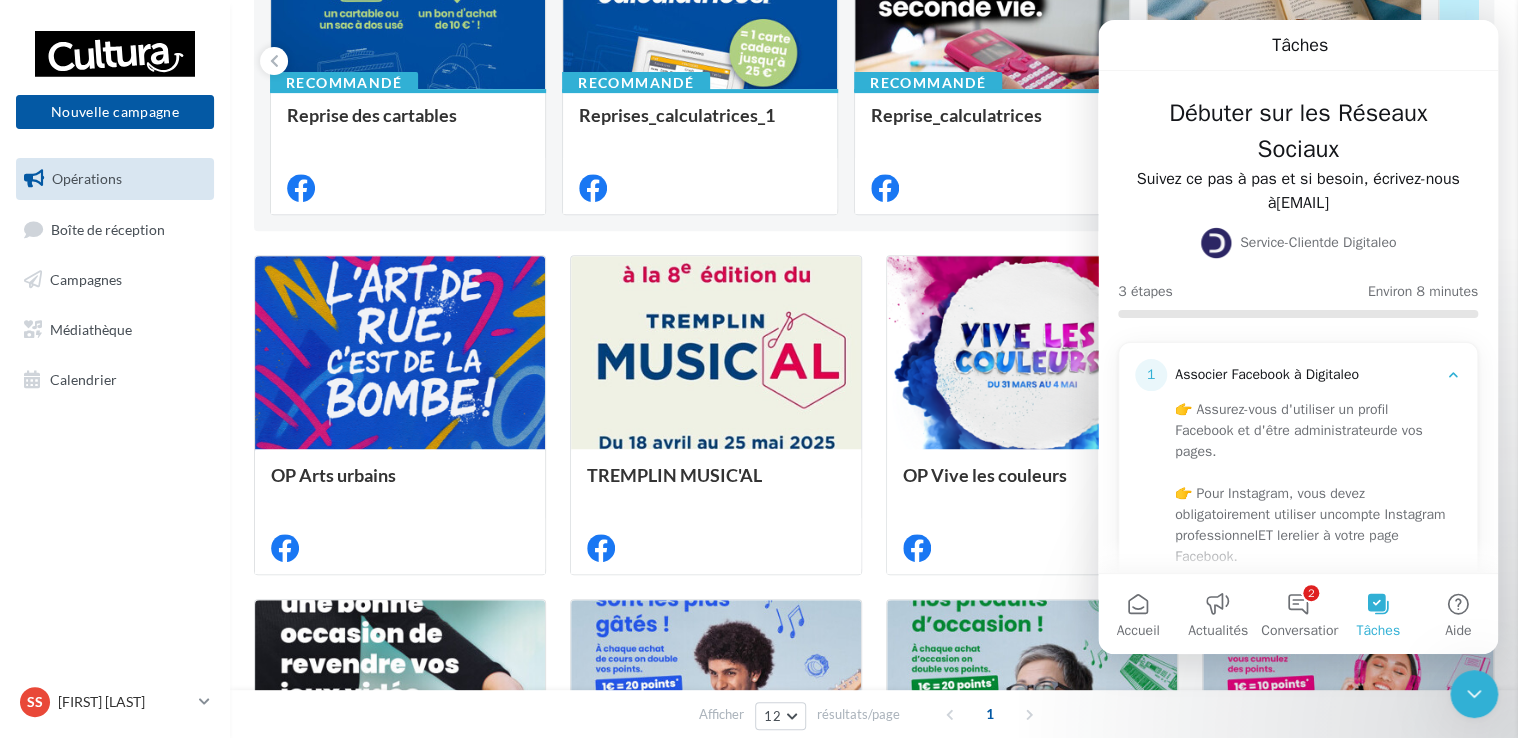 click on "Reprise_calculatrices
Description
Non renseignée
Facebook
Reprise_Calculatrices
Type
Post
Prévisualisation
Commentaires
(0)
FB
Ma page Facebook
Vos vieilles affaires scolaires, on en fait notre affaire ! Ramenez vos anciennes calculatrices en magasin et repartez avec une carte cadeau pouvant aller jusqu’à 25€ 🎉 Plus d'infos ici → bit.ly/RepriseCalculatrice" at bounding box center [874, 1343] 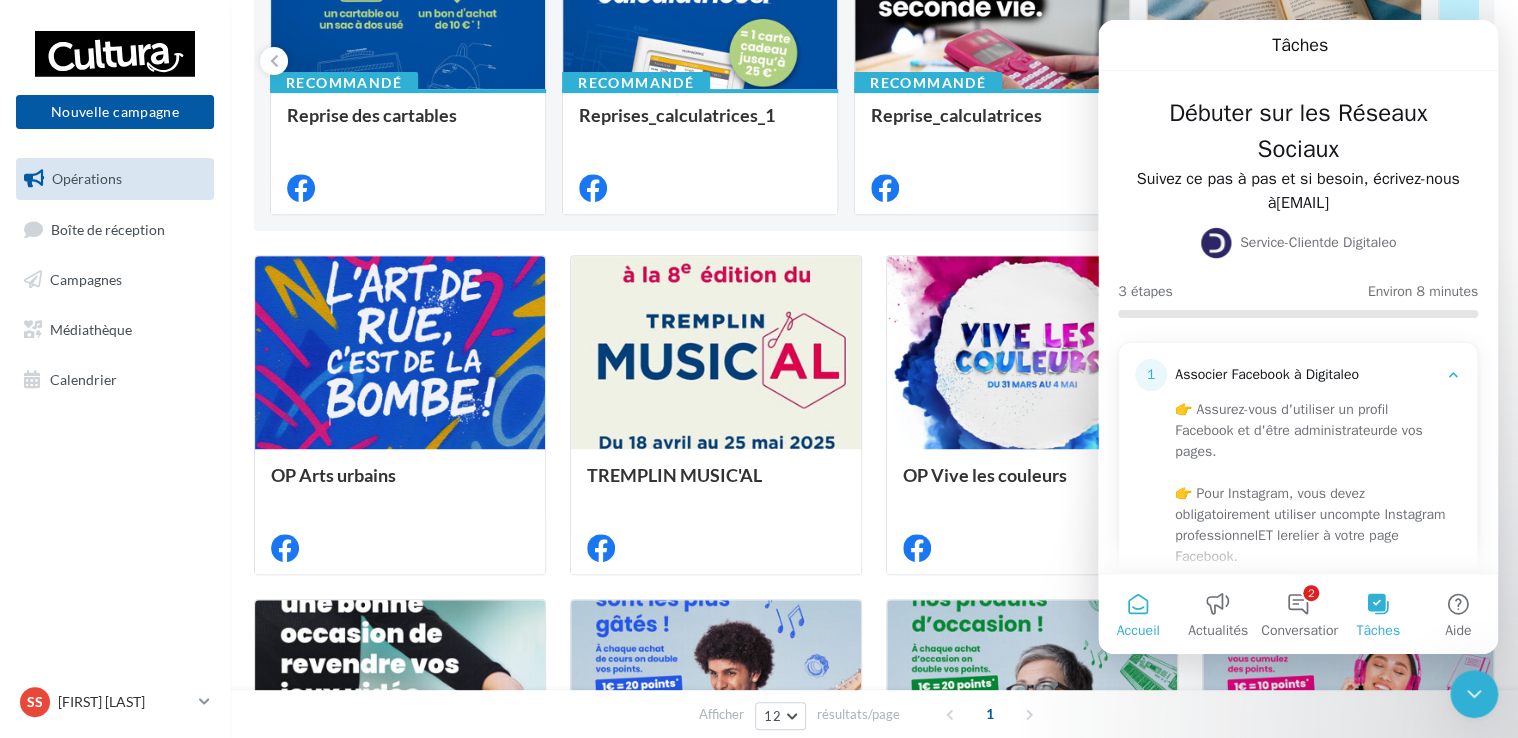 drag, startPoint x: 1140, startPoint y: 613, endPoint x: 1141, endPoint y: 624, distance: 11.045361 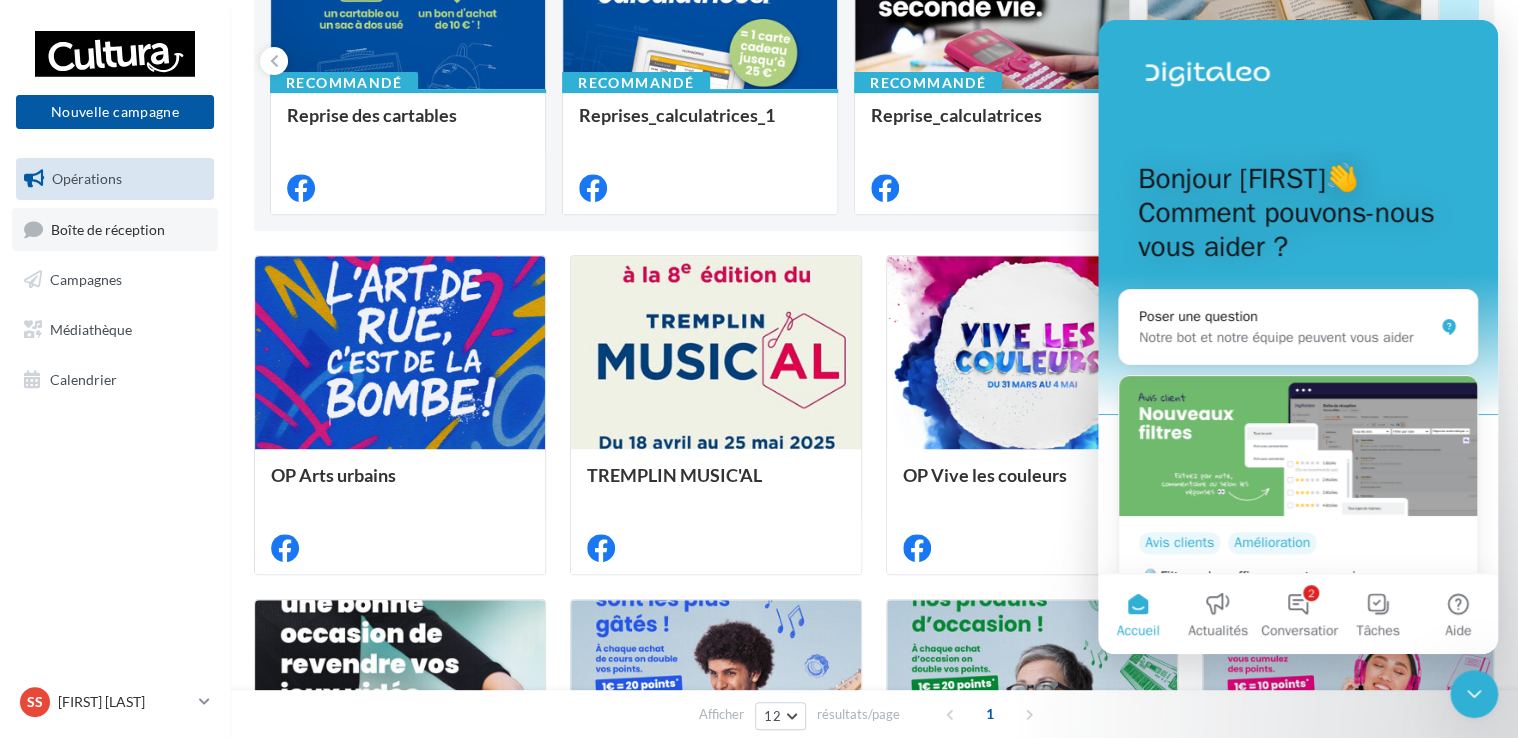 click on "Boîte de réception" at bounding box center [115, 229] 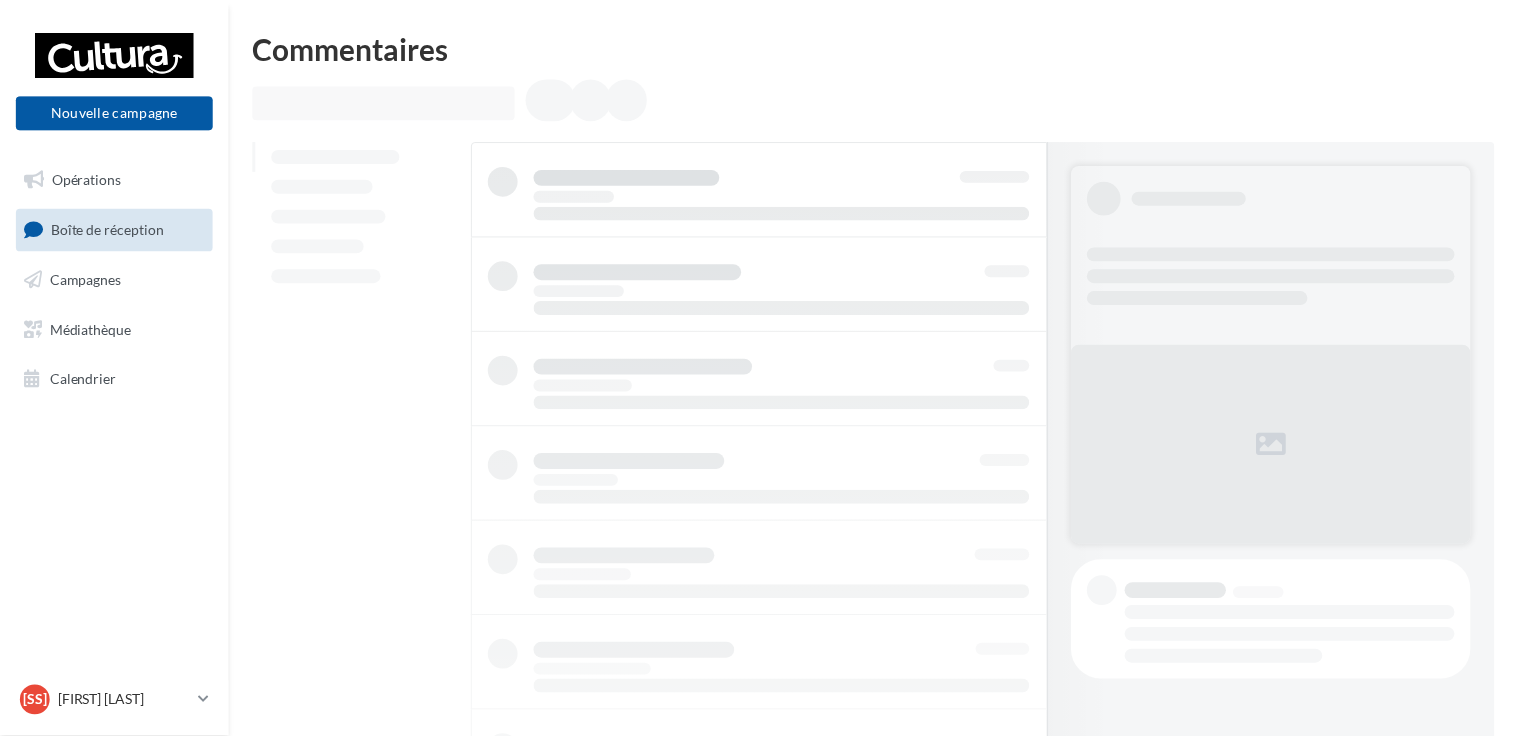 scroll, scrollTop: 0, scrollLeft: 0, axis: both 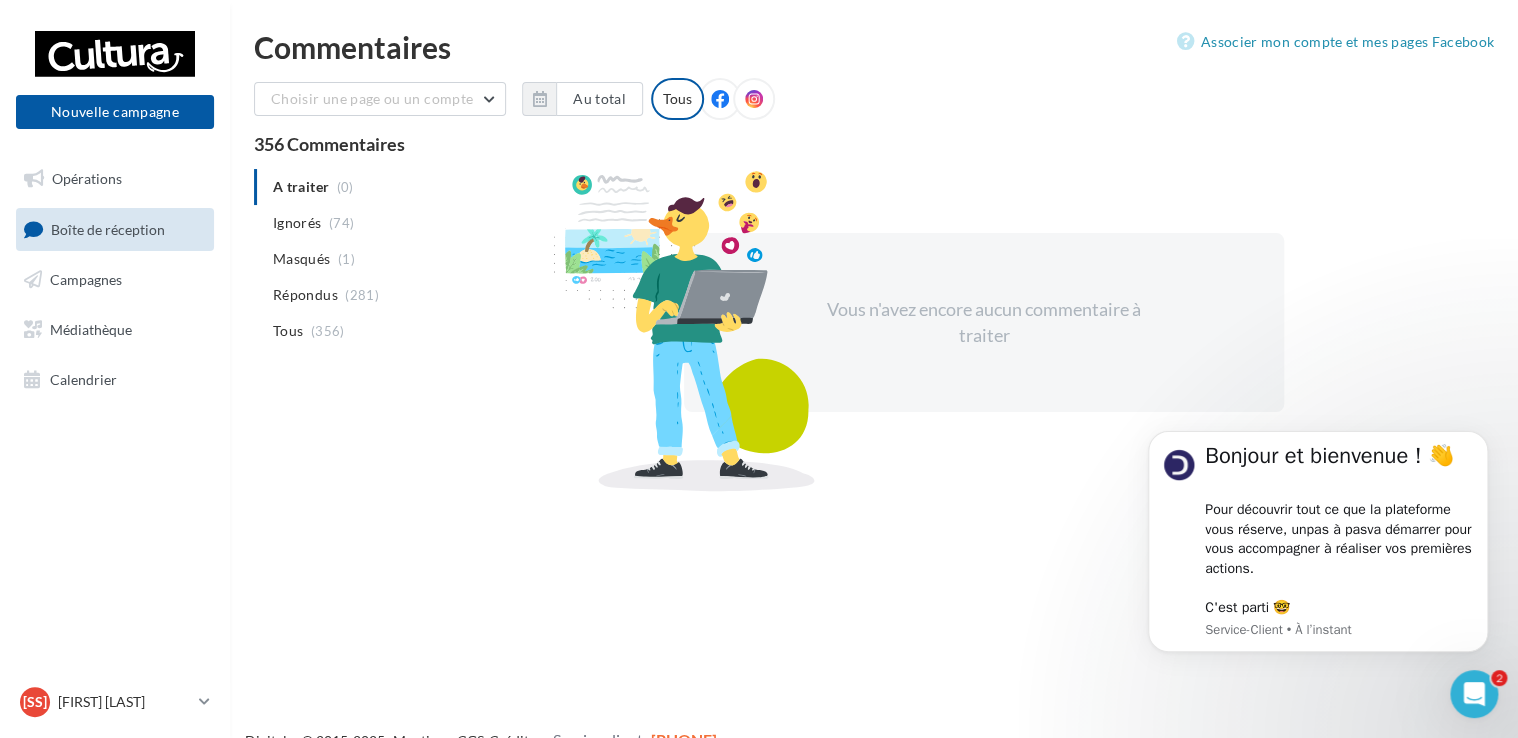 click on "Boîte de réception" at bounding box center [115, 229] 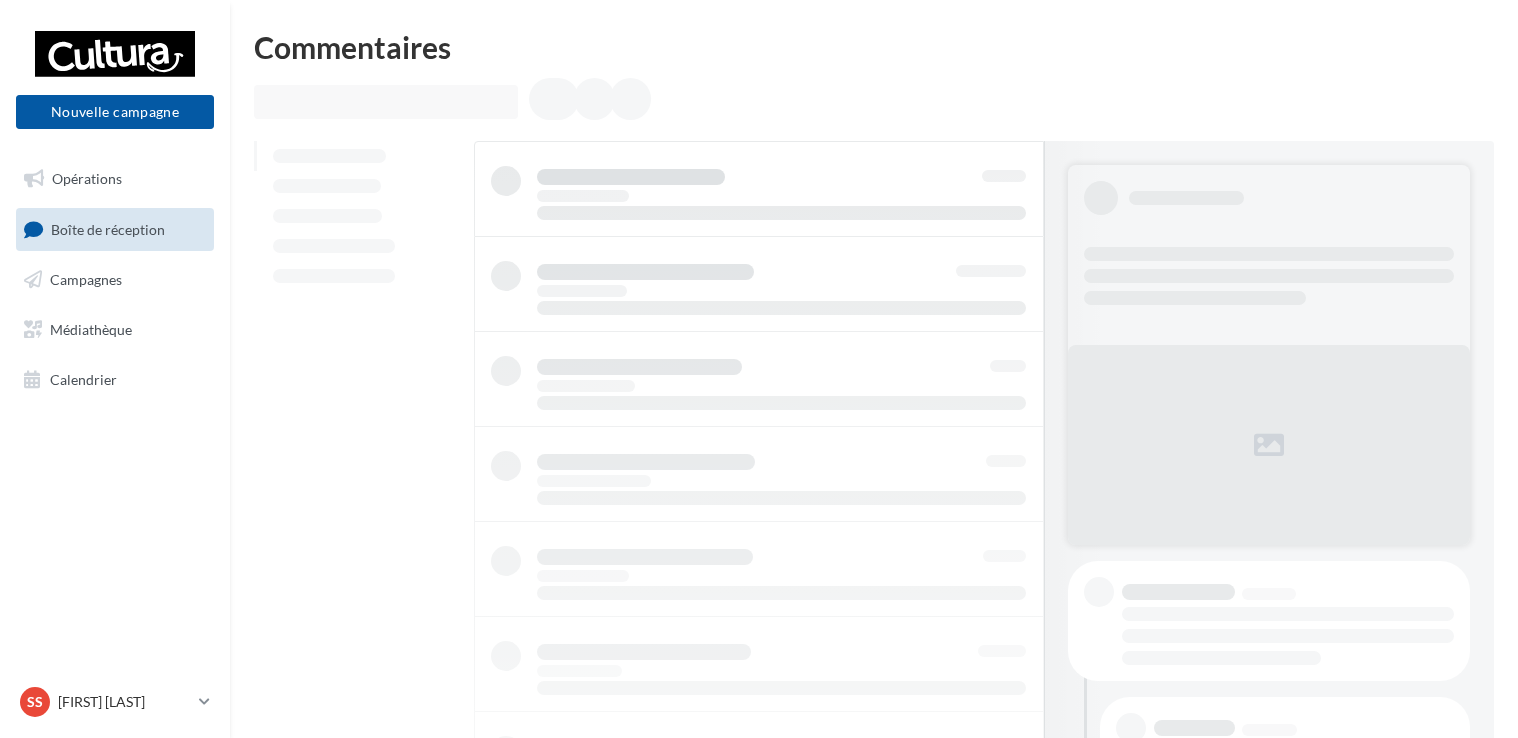 scroll, scrollTop: 0, scrollLeft: 0, axis: both 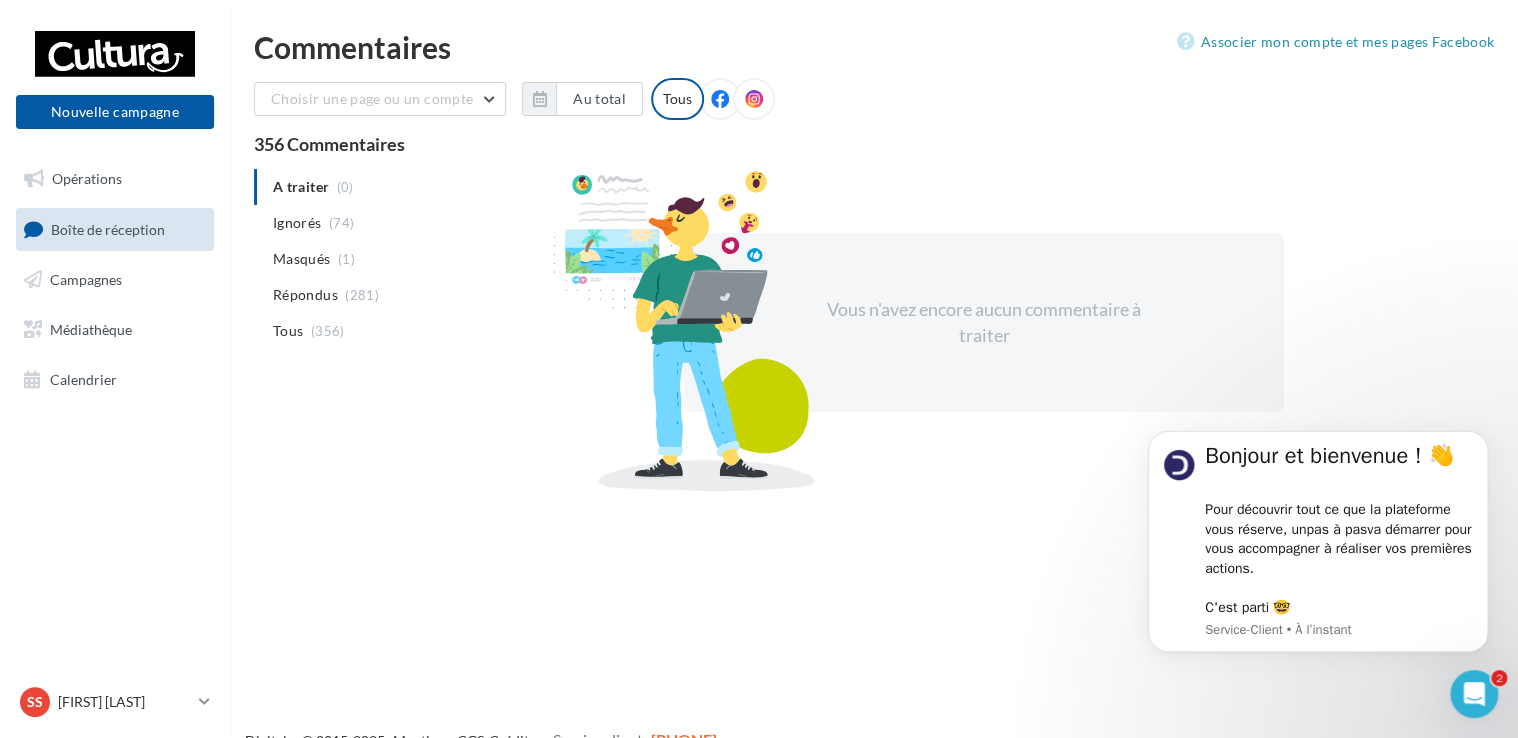 click on "Nouvelle campagne
Nouvelle campagne
Opérations
Boîte de réception
Campagnes
Médiathèque
Calendrier" at bounding box center [759, 401] 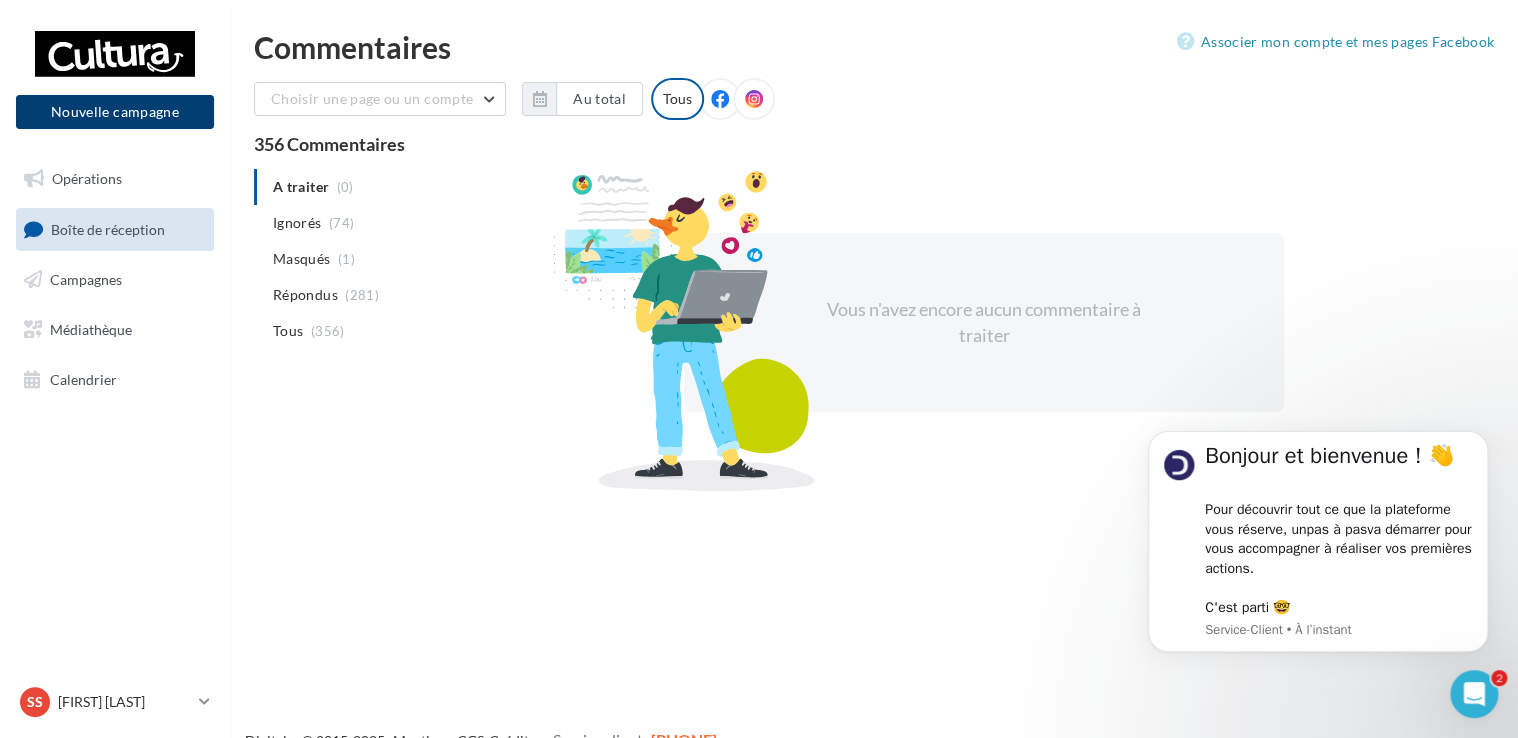 click on "Nouvelle campagne" at bounding box center [115, 112] 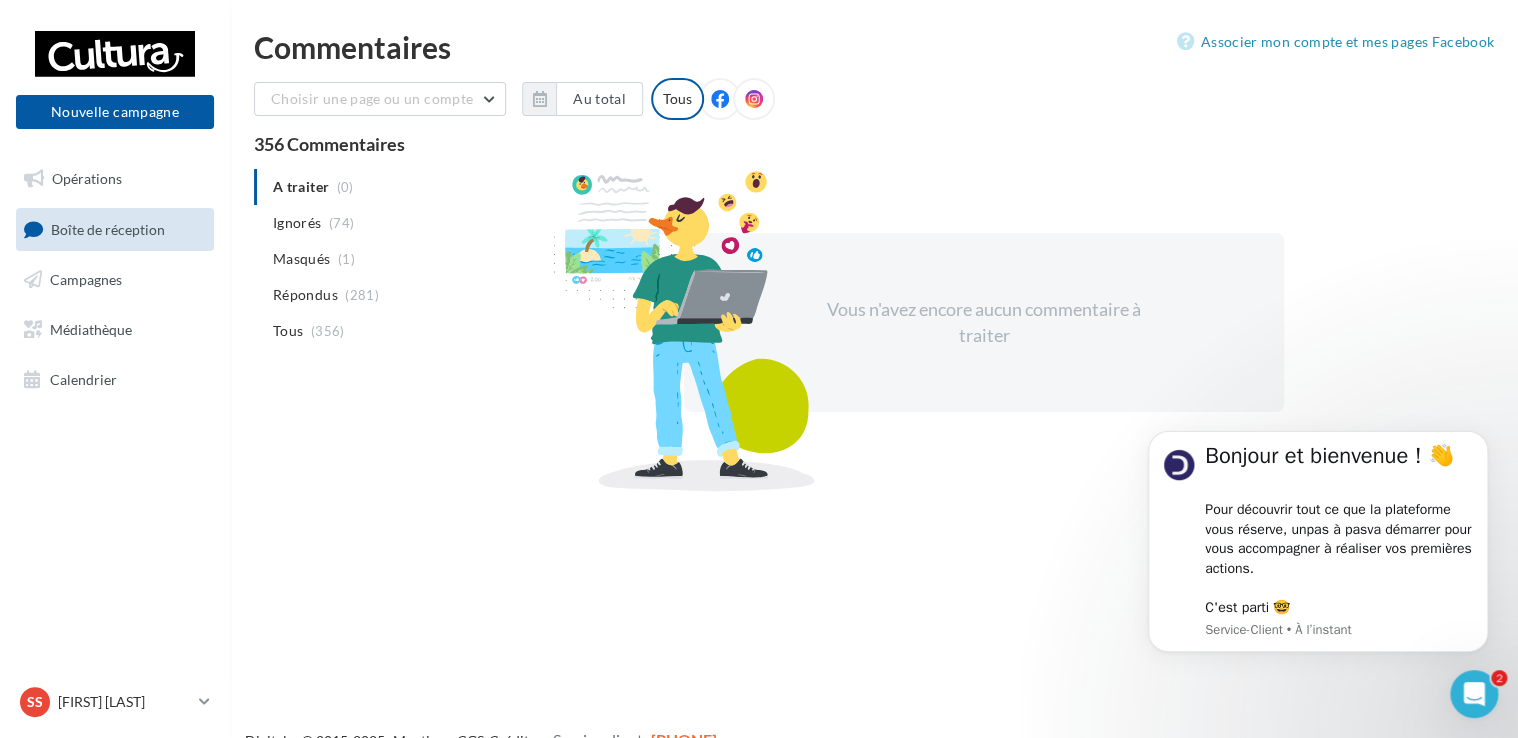 click at bounding box center [759, 339] 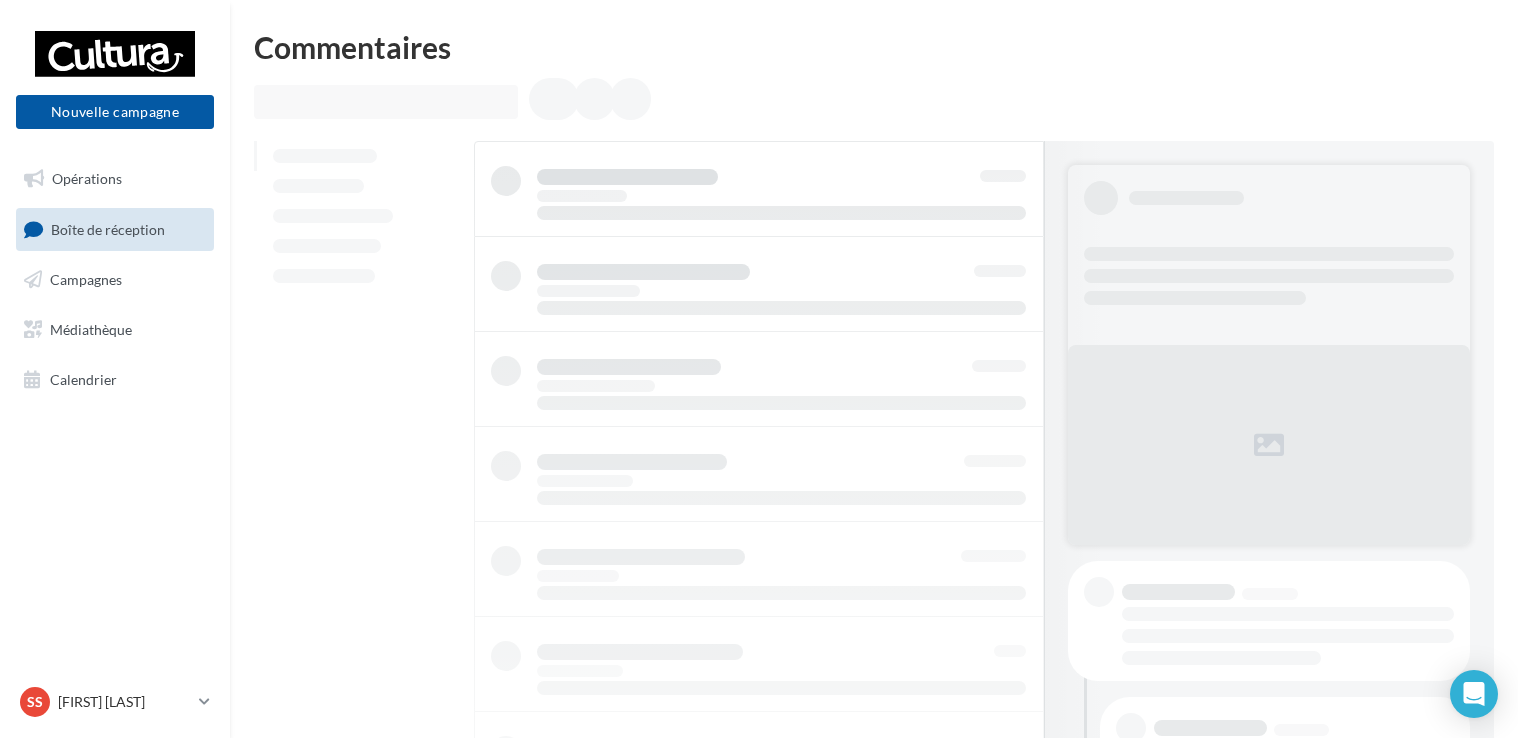 scroll, scrollTop: 0, scrollLeft: 0, axis: both 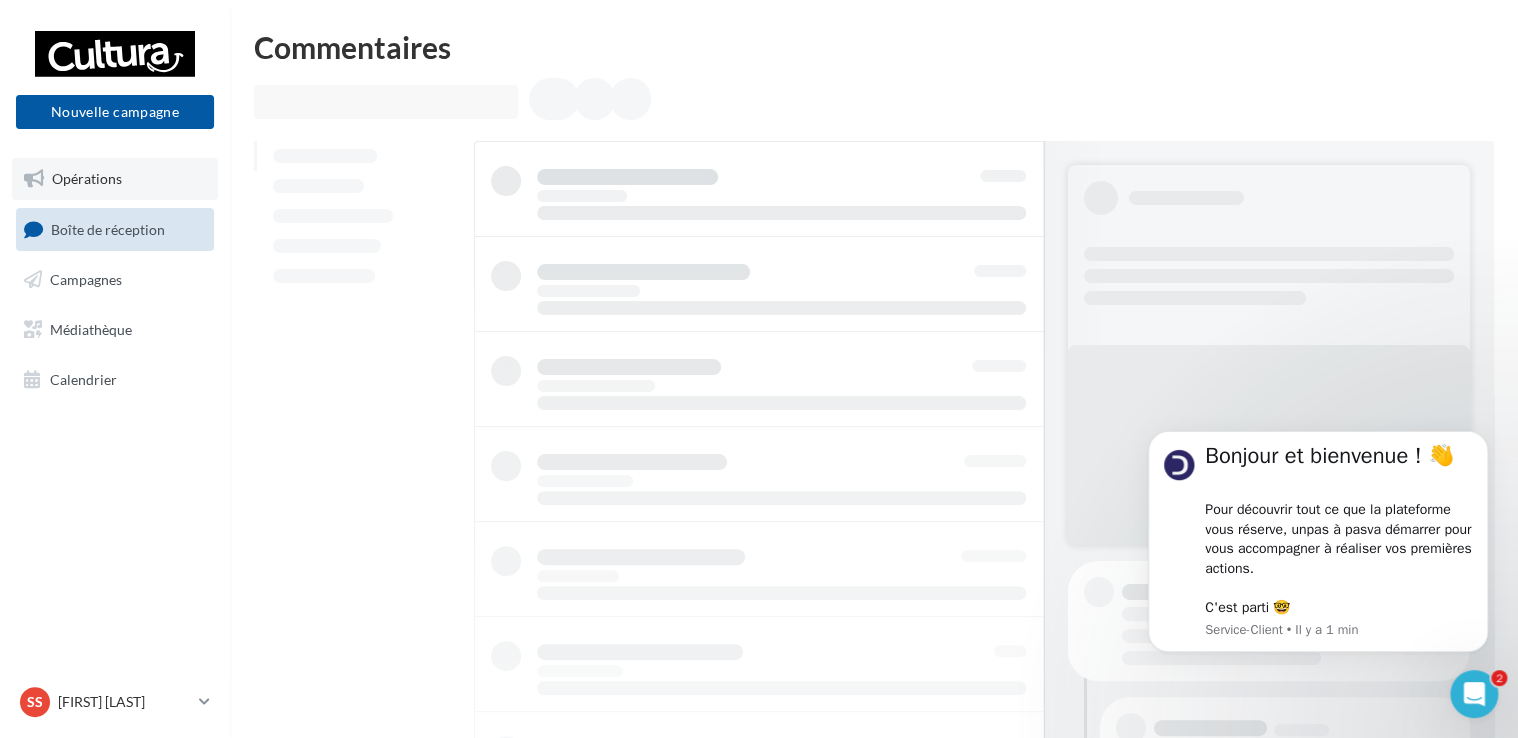 click on "Opérations" at bounding box center (87, 178) 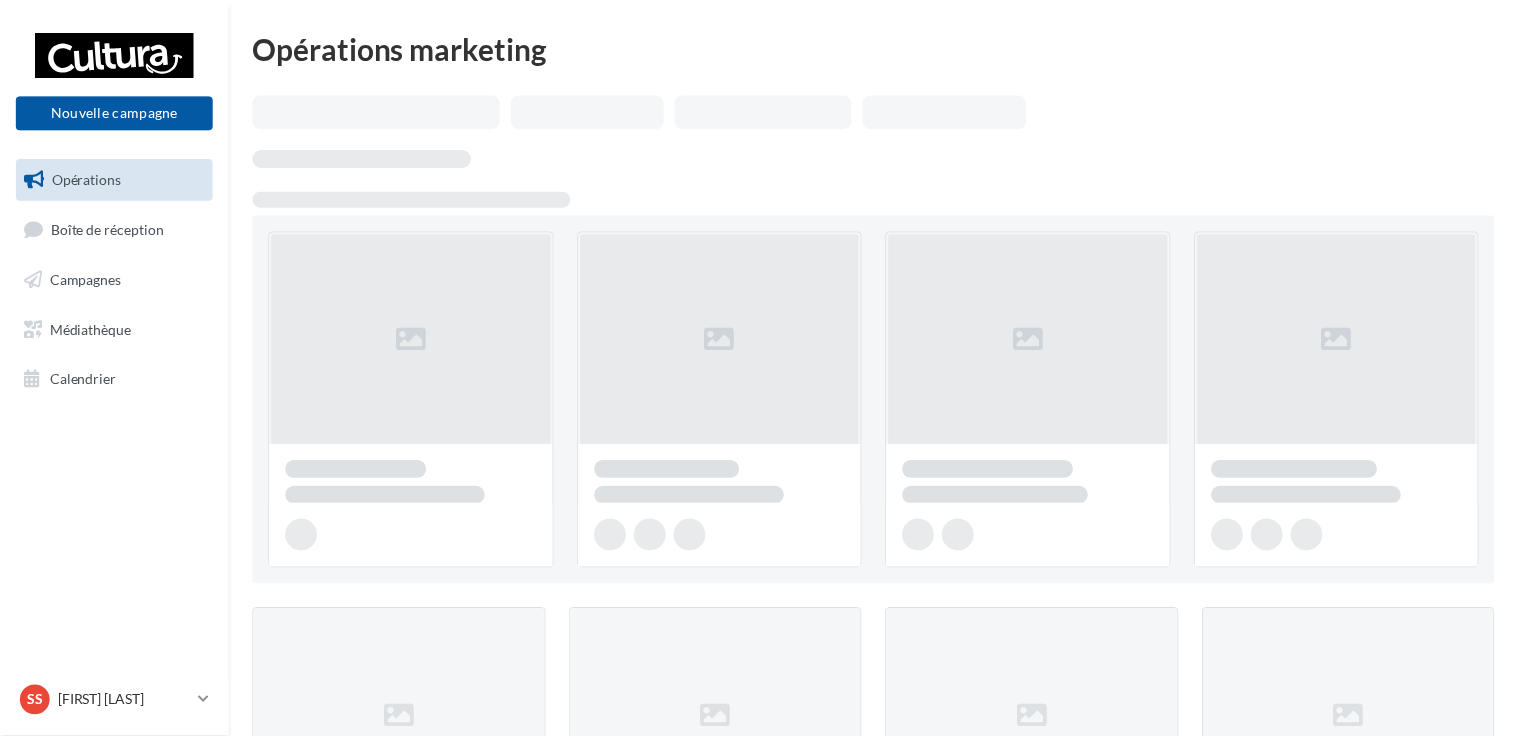 scroll, scrollTop: 0, scrollLeft: 0, axis: both 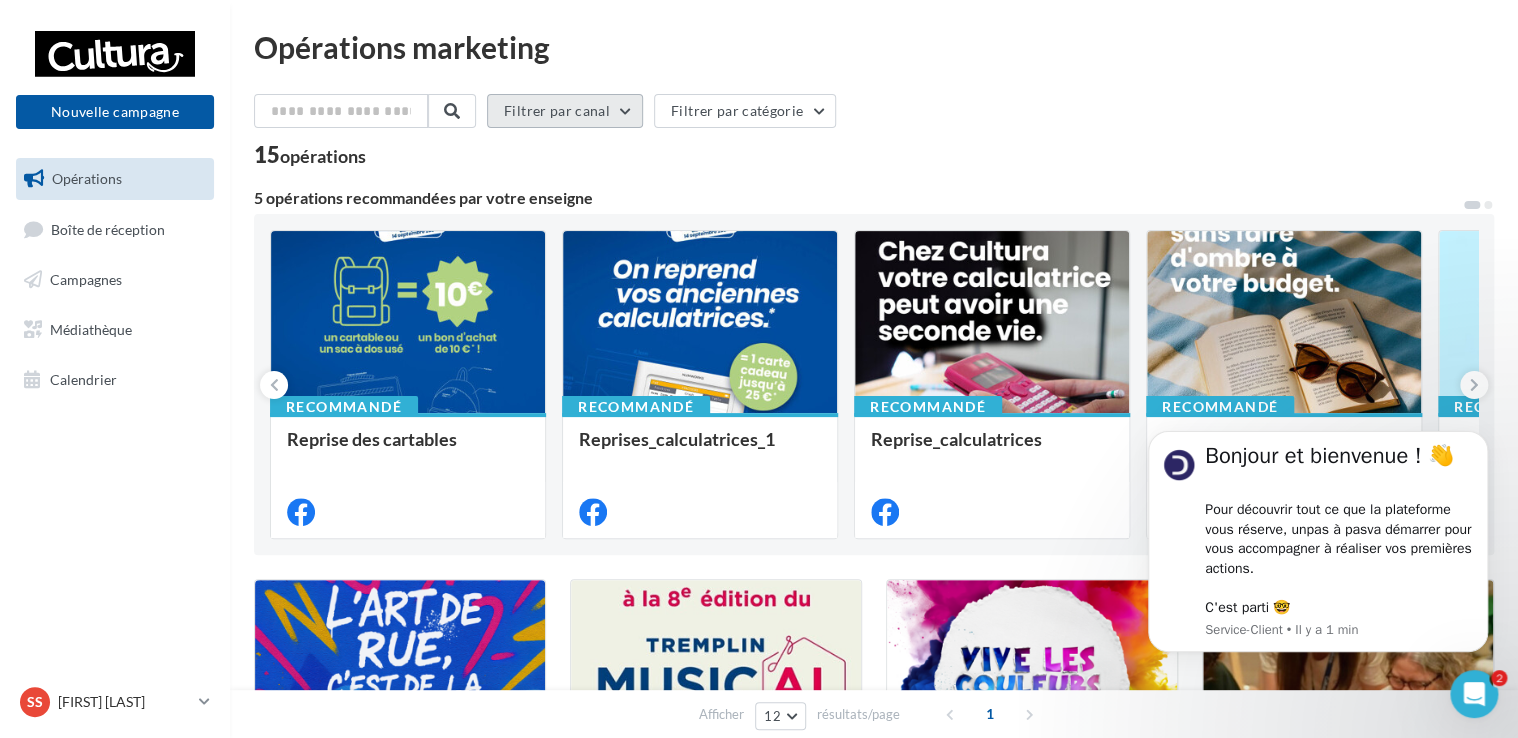 click on "Filtrer par canal" at bounding box center (565, 111) 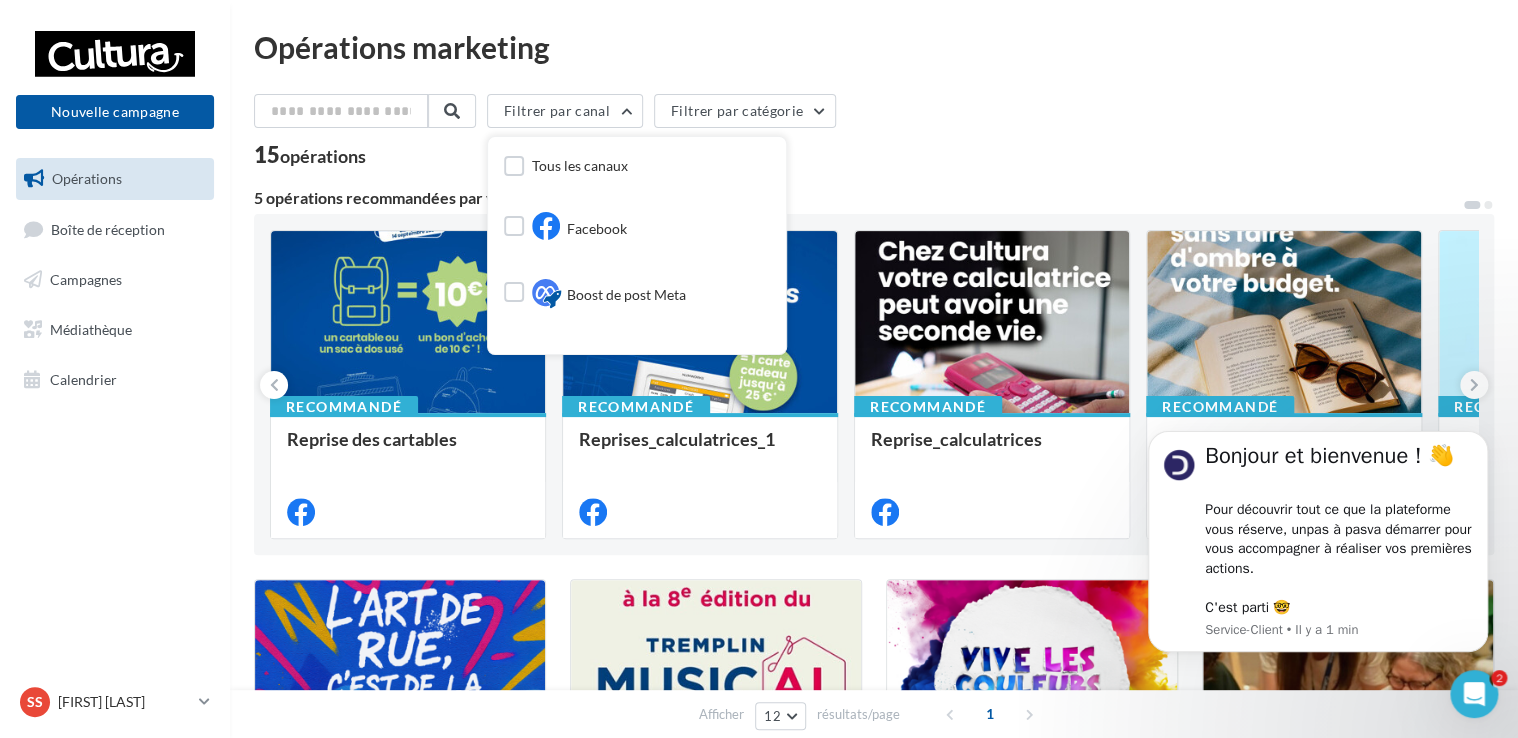 drag, startPoint x: 891, startPoint y: 134, endPoint x: 884, endPoint y: 142, distance: 10.630146 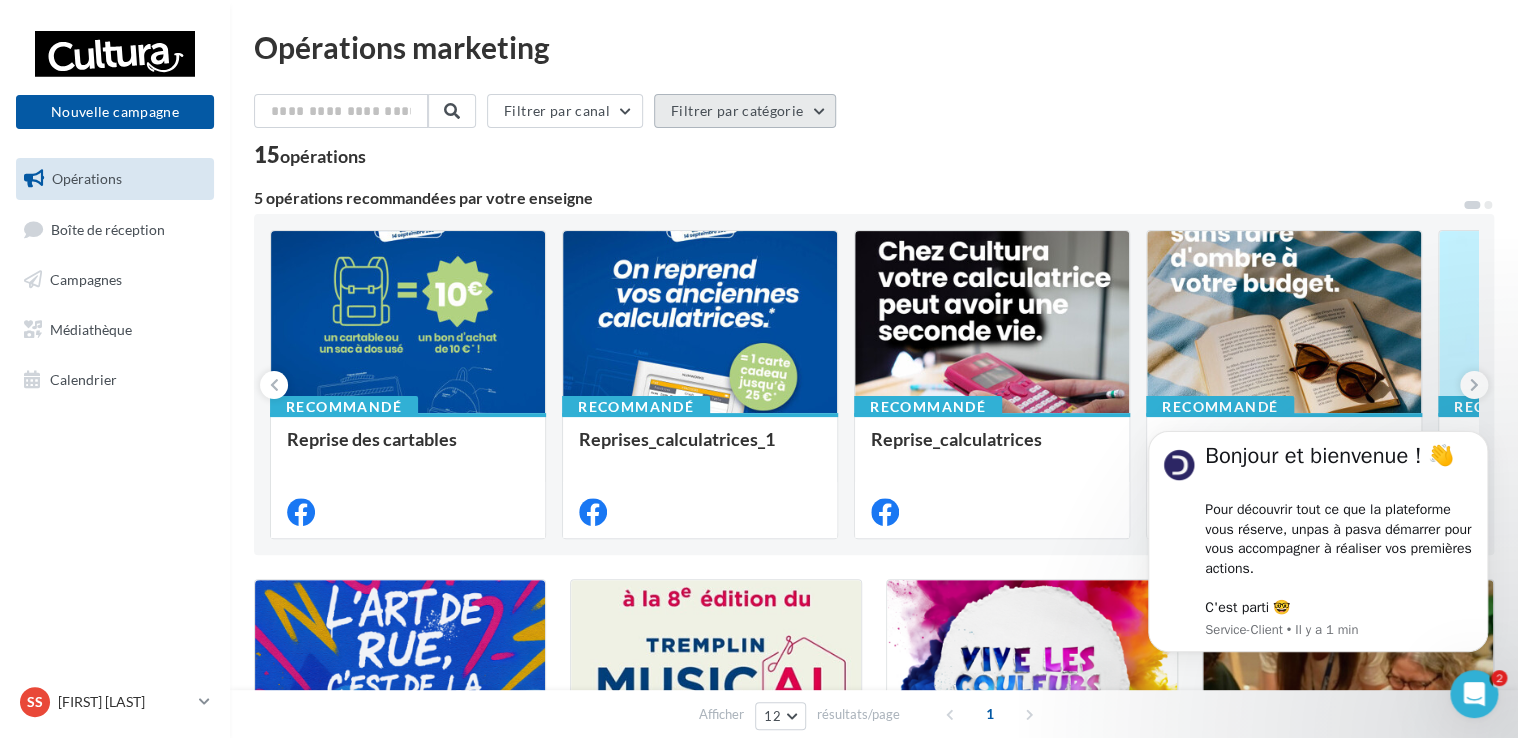 drag, startPoint x: 884, startPoint y: 142, endPoint x: 828, endPoint y: 107, distance: 66.037865 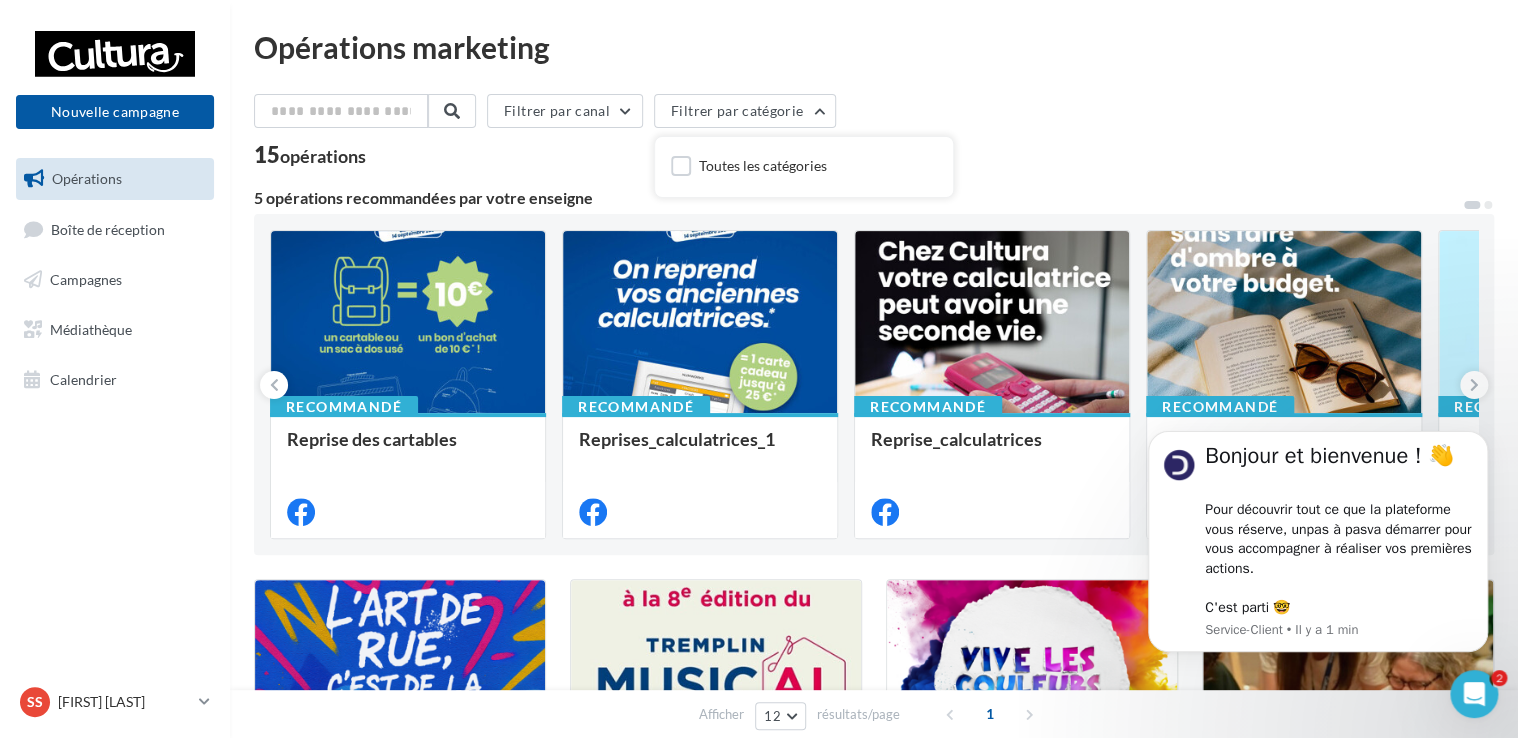 click on "Opérations marketing
Filtrer par canal         Filtrer par catégorie                 Toutes les catégories
15
opérations
5 opérations recommandées par votre enseigne
Recommandé          Reprise des cartables                                         Recommandé          Reprises_calculatrices_1                                         Recommandé          Reprise_calculatrices                                         Recommandé          Vacances d'été                                         Recommandé          Boost de post        Boost de post si ce n'est pas toi qui a publié le post             4                             OP Arts urbains                                              TREMPLIN MUSIC'AL                                              OP Vive les couleurs                                              Recrutement animateurs" at bounding box center [874, 841] 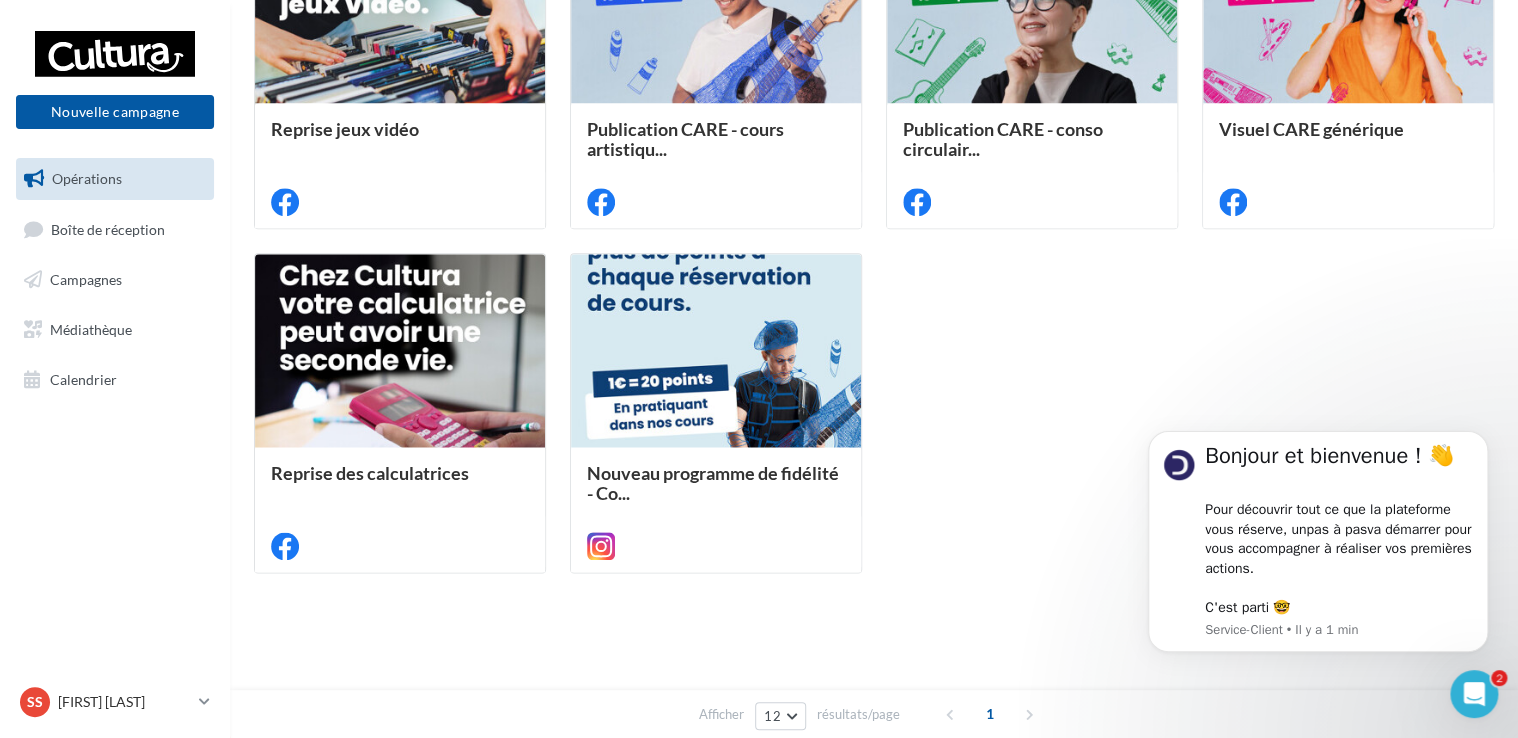 scroll, scrollTop: 0, scrollLeft: 0, axis: both 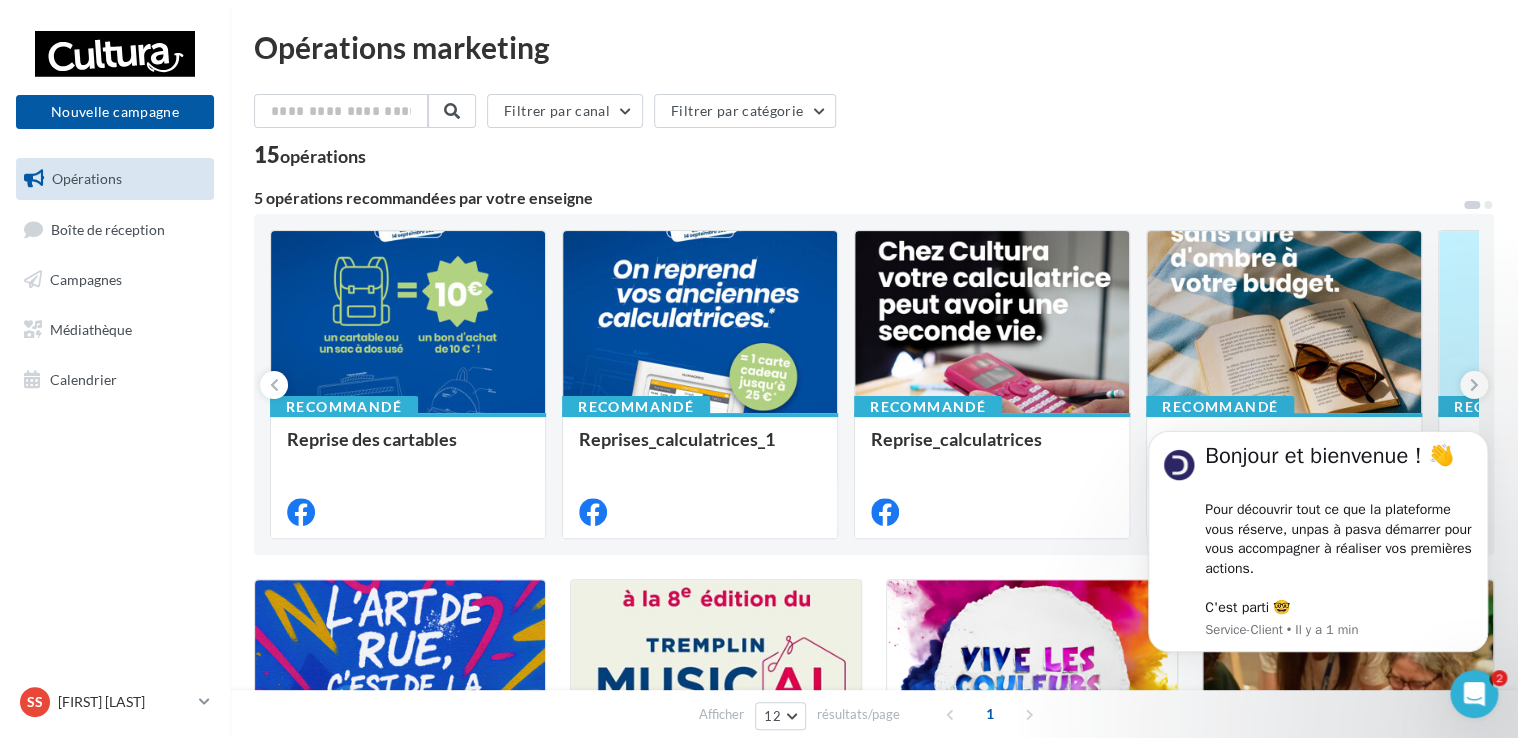 click on "Filtrer par canal         Filtrer par catégorie
15
opérations" at bounding box center [874, 130] 